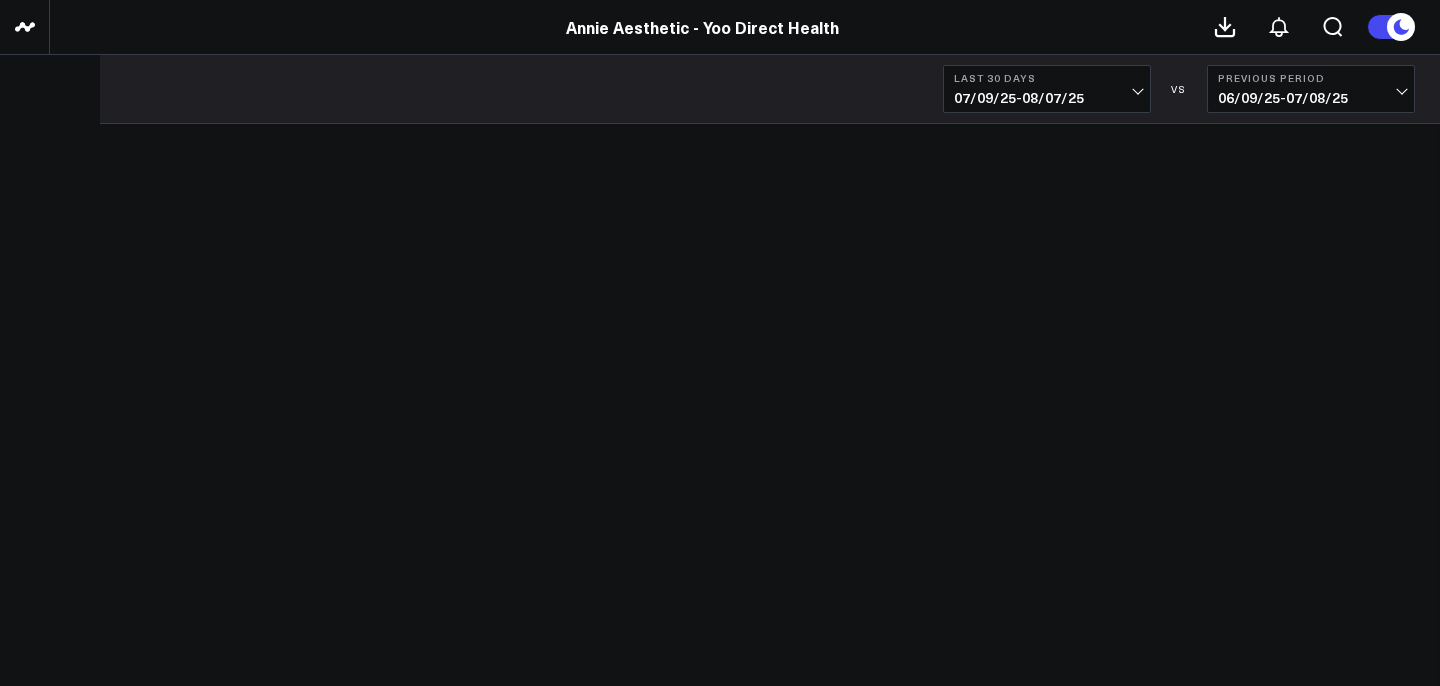 scroll, scrollTop: 0, scrollLeft: 0, axis: both 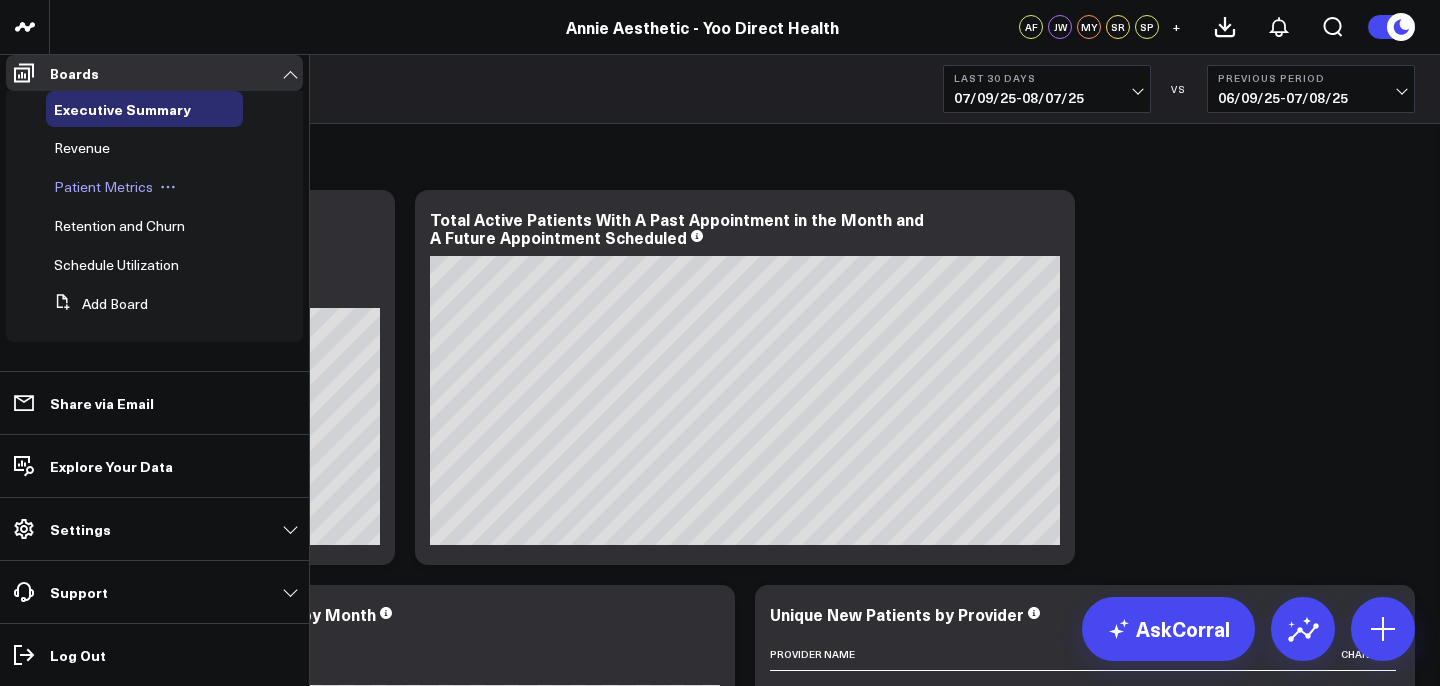 click on "Patient Metrics" at bounding box center [144, 187] 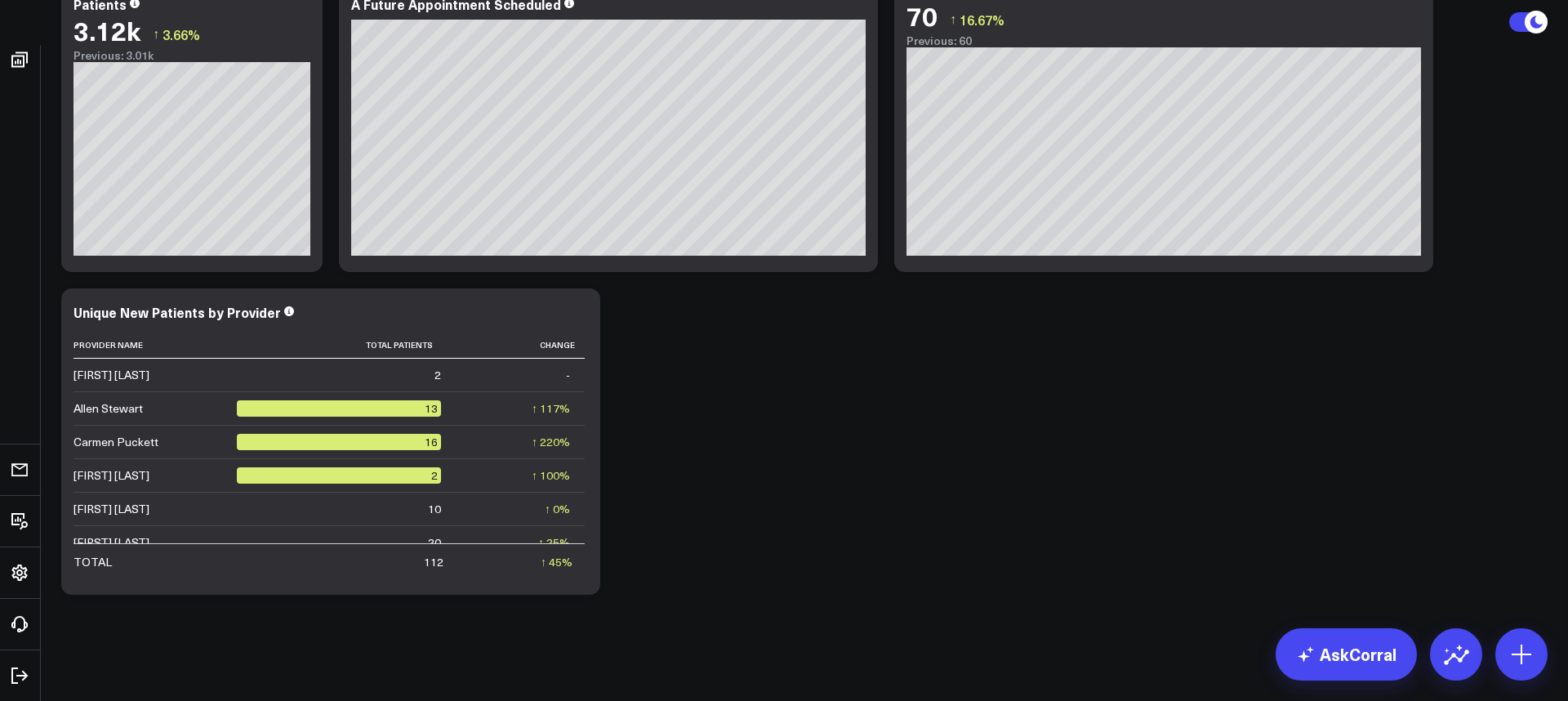 scroll, scrollTop: 0, scrollLeft: 0, axis: both 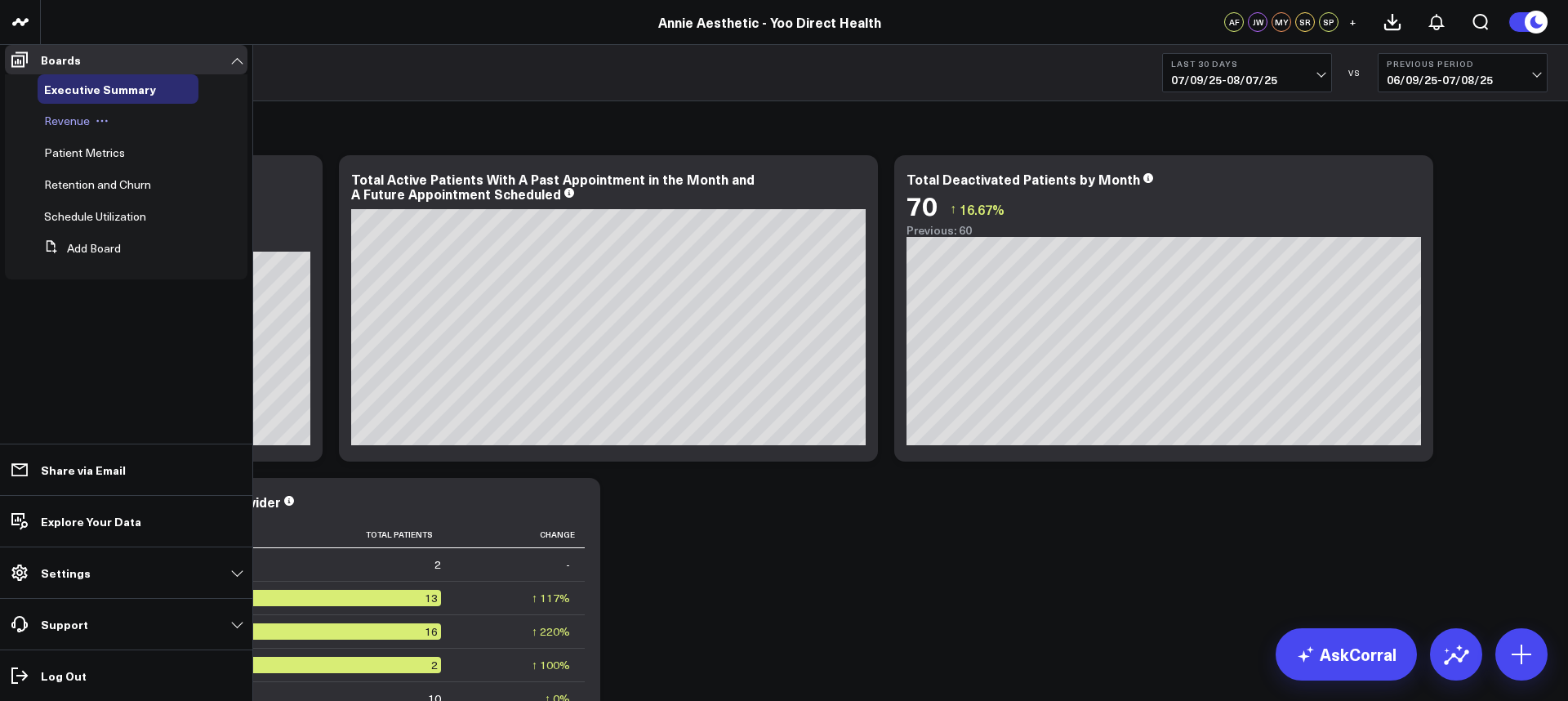 click on "Revenue" at bounding box center [67, 120] 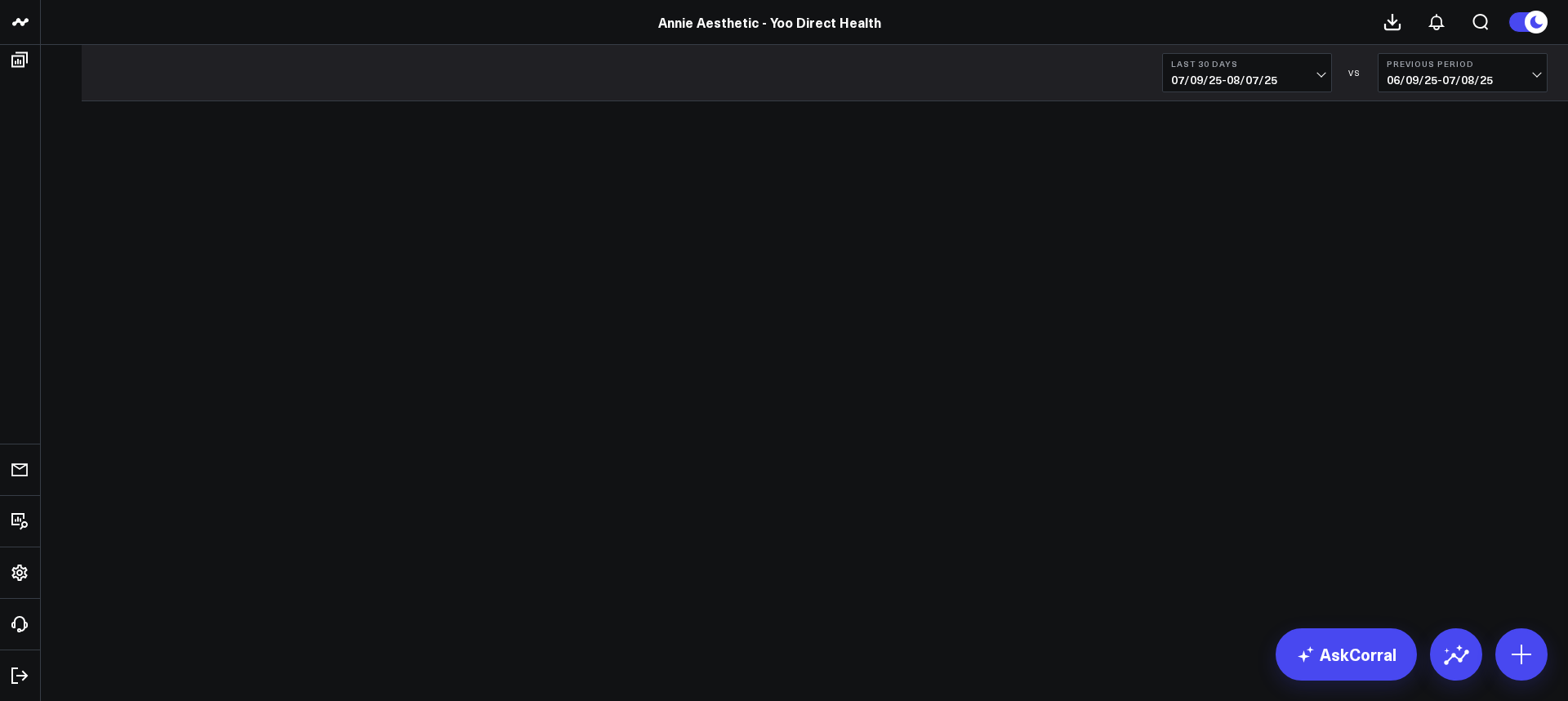 scroll, scrollTop: 0, scrollLeft: 0, axis: both 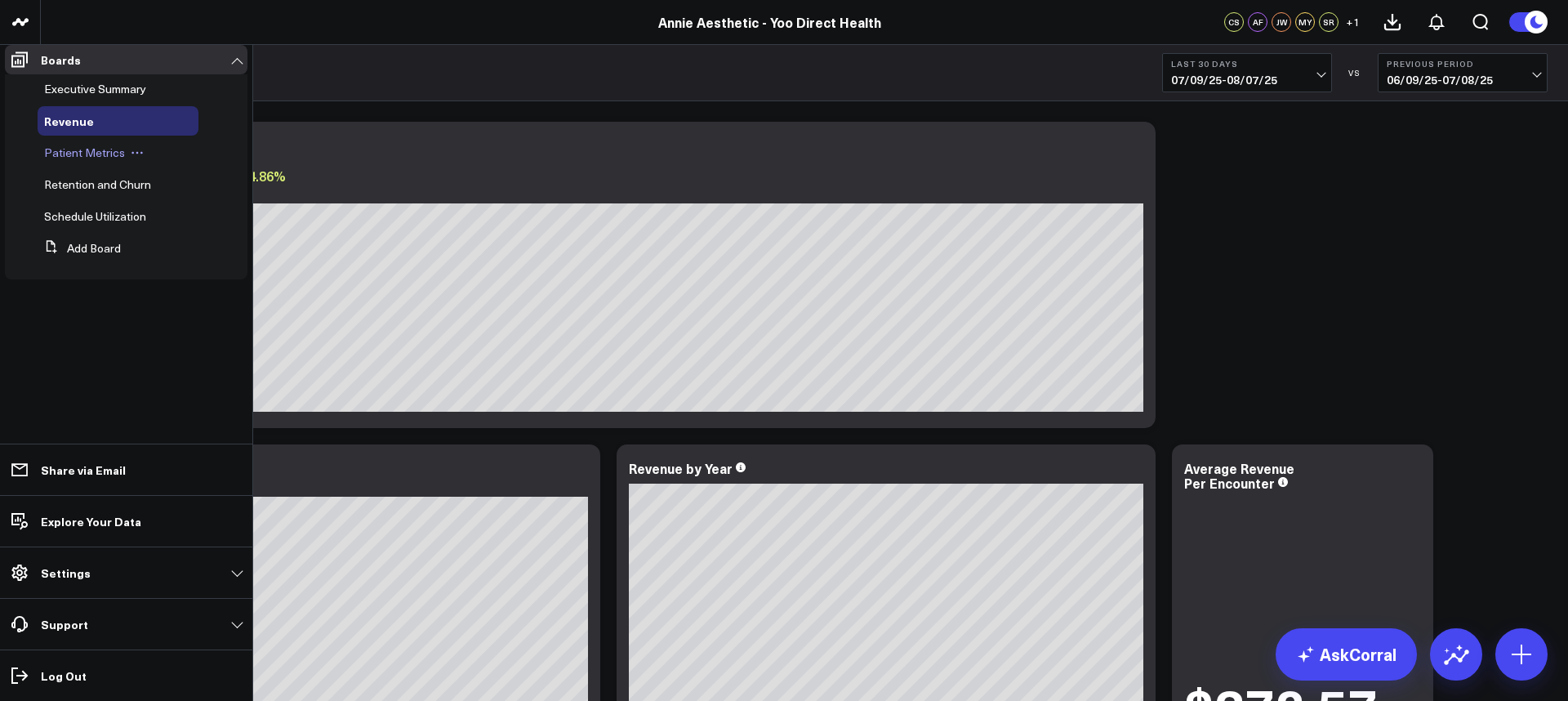 click on "Patient Metrics" at bounding box center [84, 152] 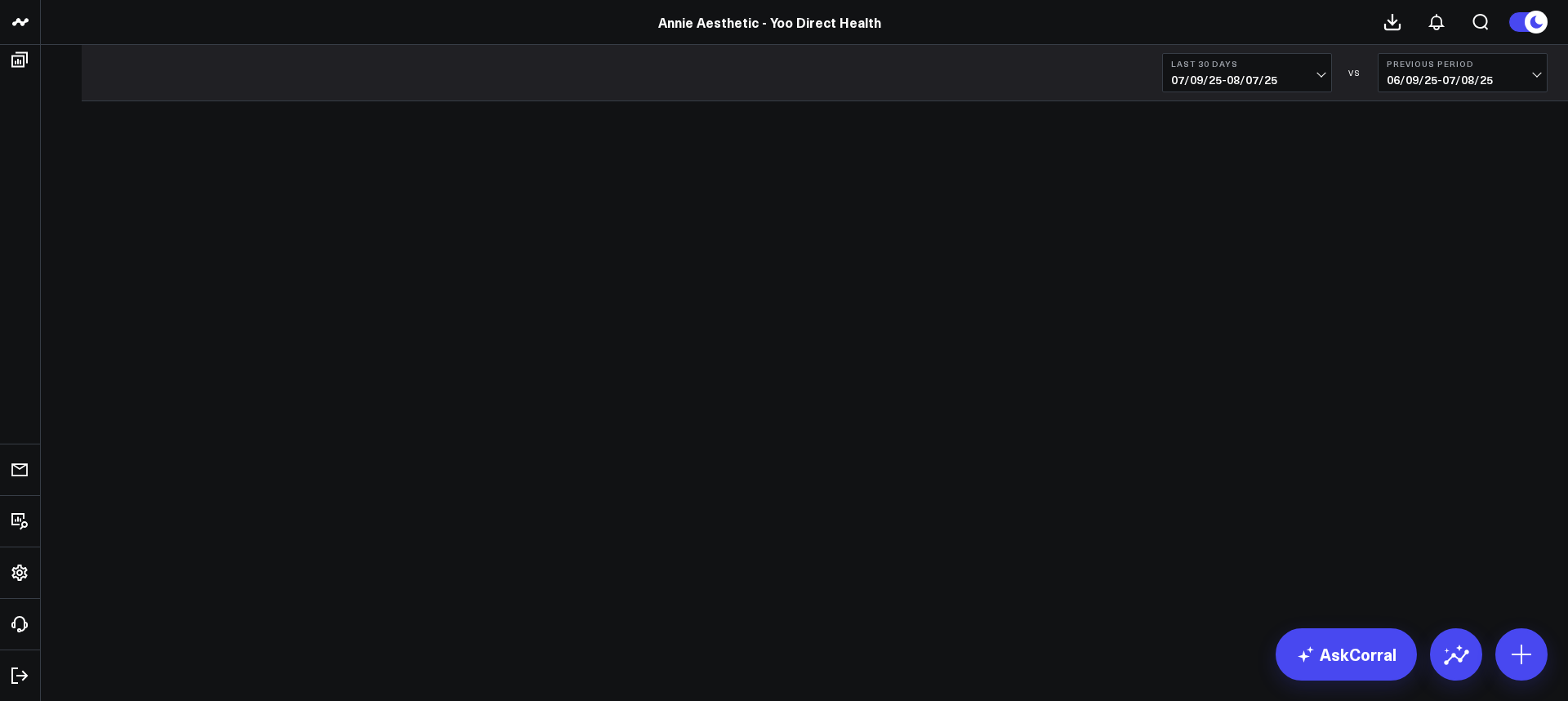 scroll, scrollTop: 0, scrollLeft: 0, axis: both 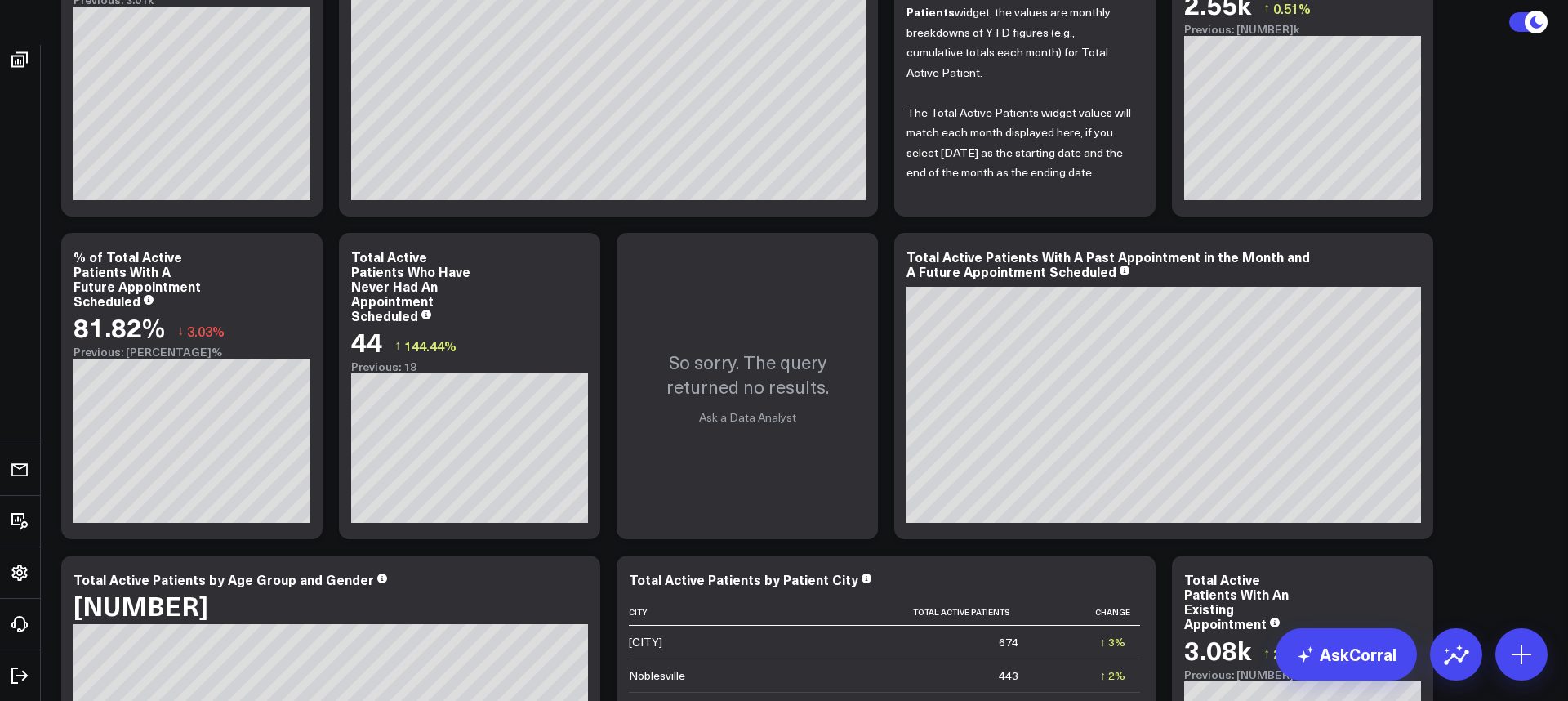 click on "07/09/25  -  08/07/25" at bounding box center (1247, -500) 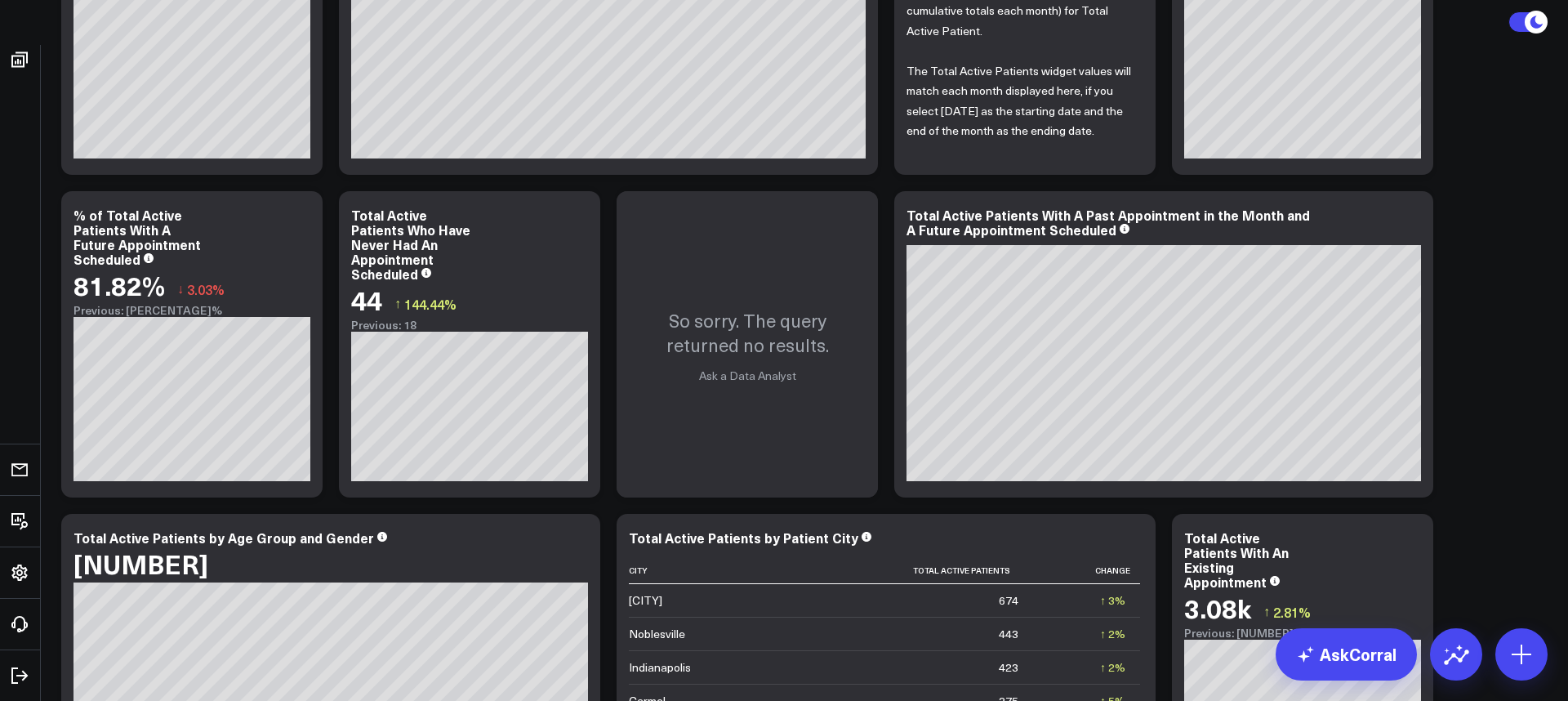 scroll, scrollTop: 624, scrollLeft: 0, axis: vertical 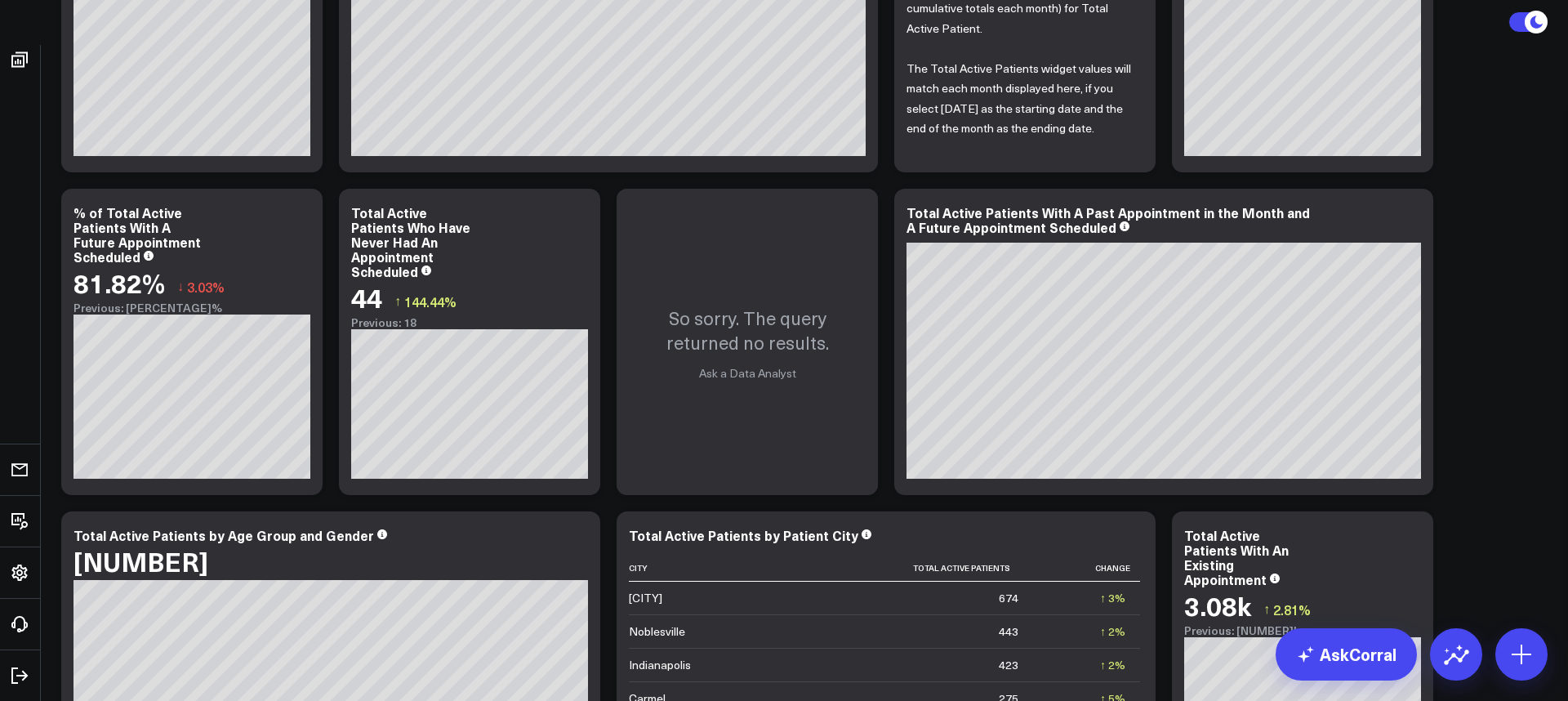 click on "Last Month" at bounding box center (1247, -293) 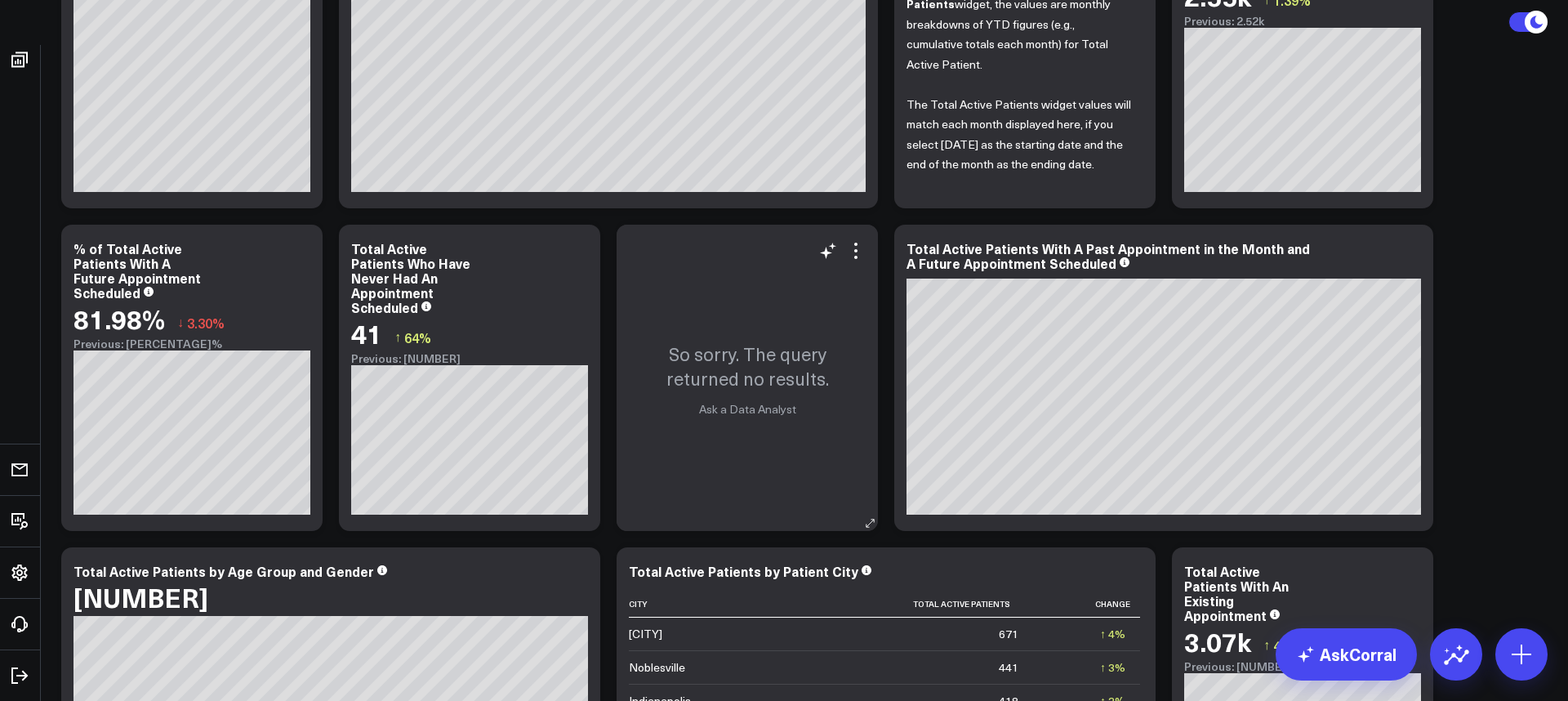 scroll, scrollTop: 587, scrollLeft: 0, axis: vertical 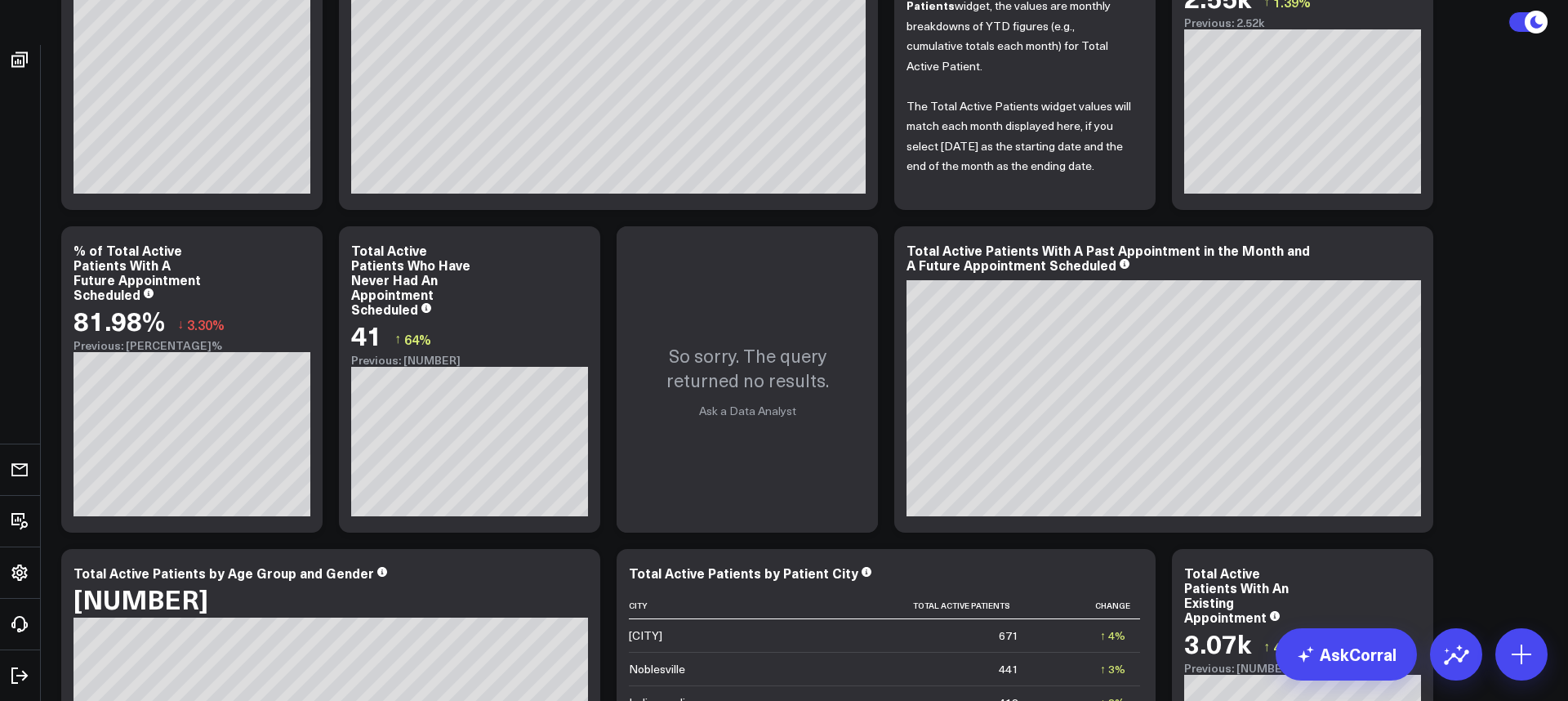 click on "07/01/25  -  07/31/25" at bounding box center (1247, -507) 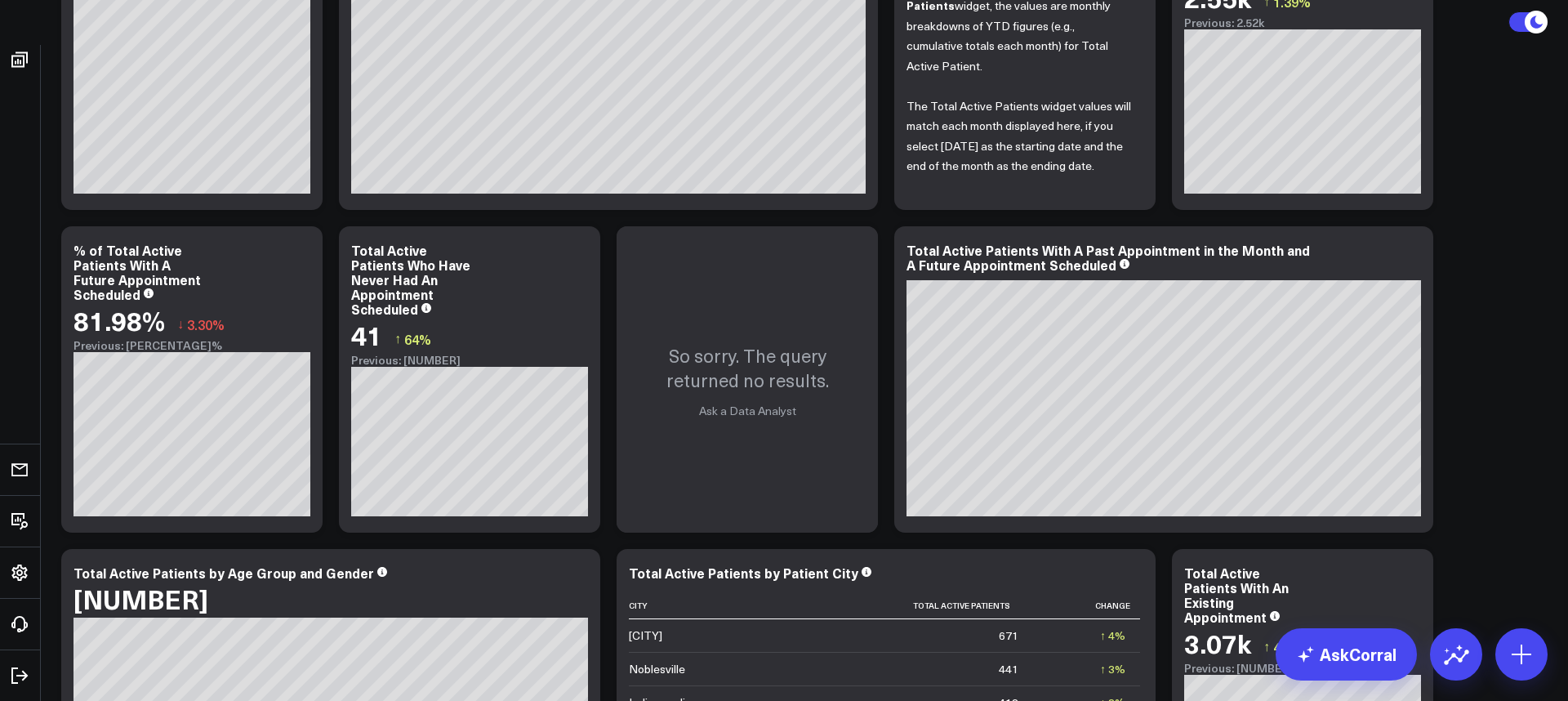 click on "MTD" at bounding box center [1247, -160] 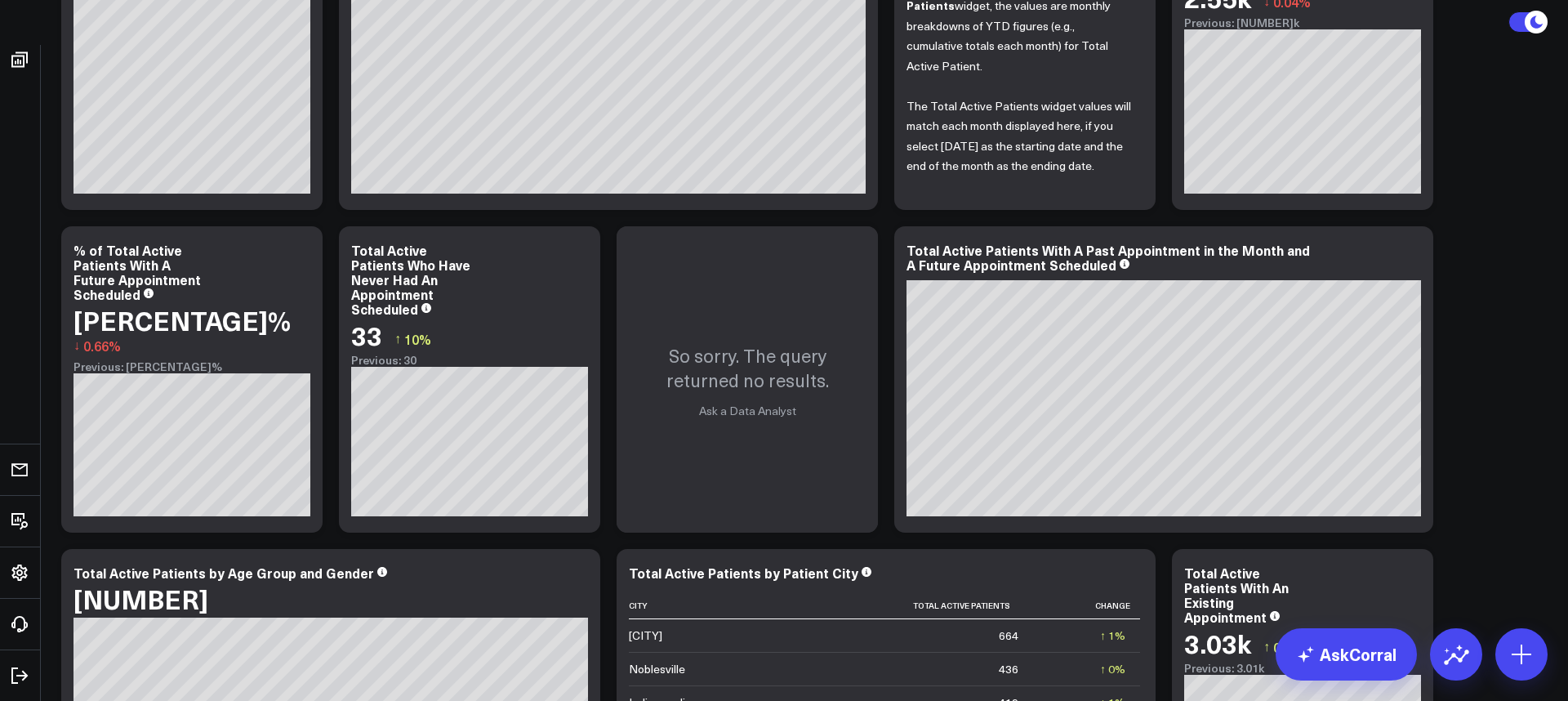 click on "08/01/25  -  08/07/25" at bounding box center [1247, -507] 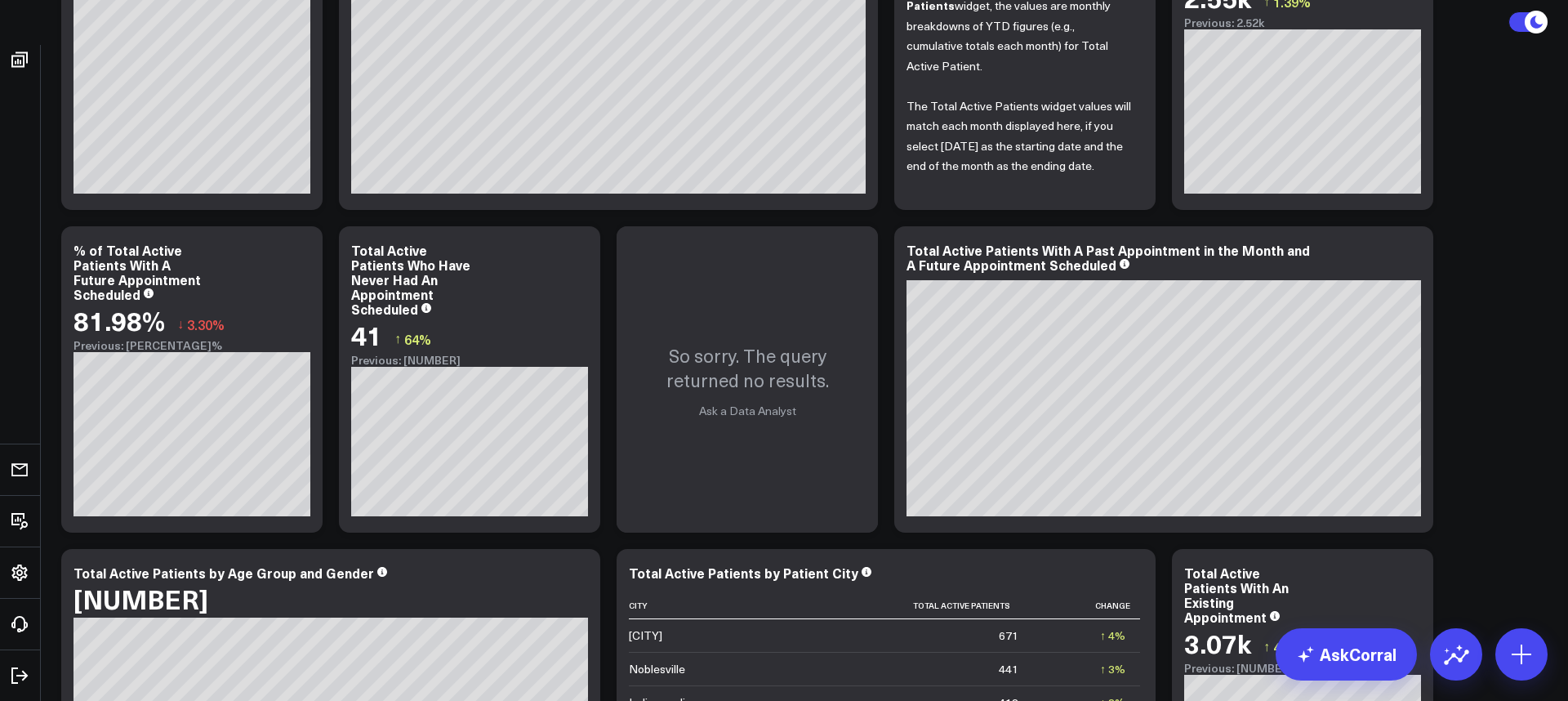 click on "Last Month 07/01/25  -  07/31/25" at bounding box center [1247, -514] 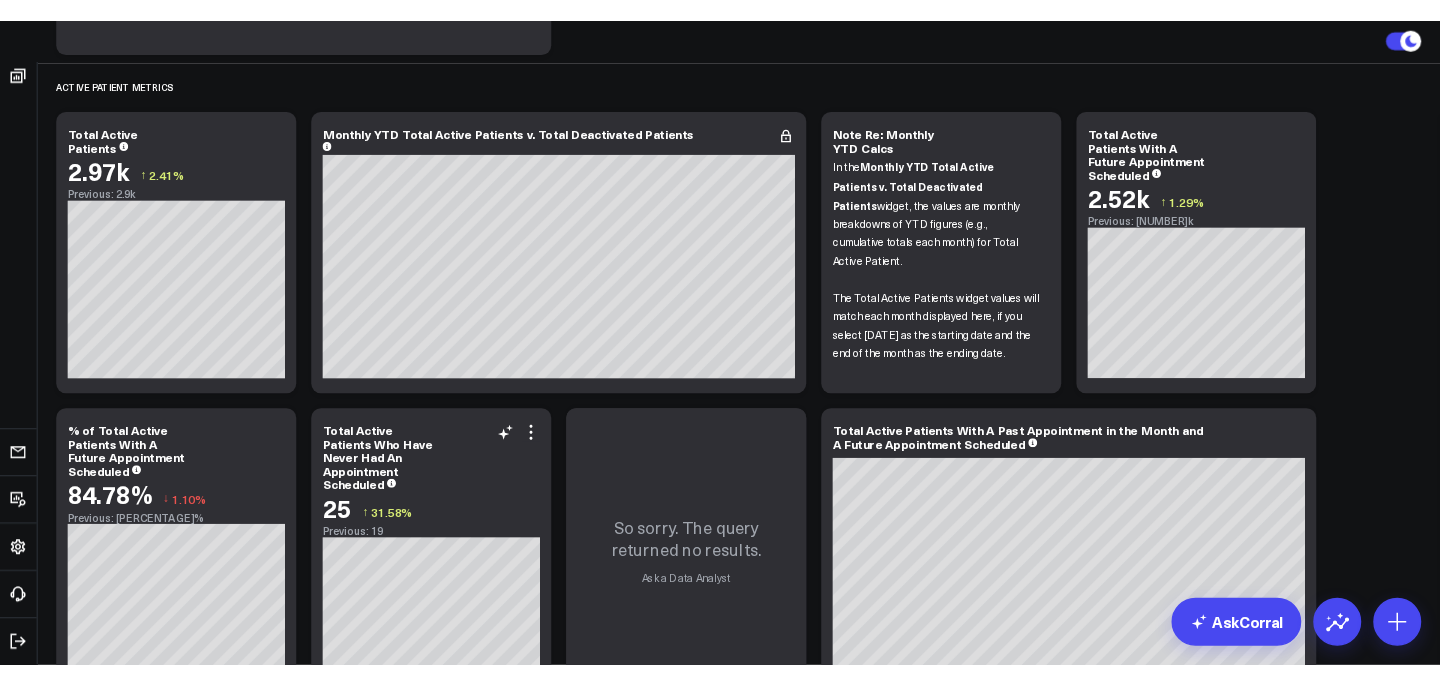 scroll, scrollTop: 466, scrollLeft: 0, axis: vertical 